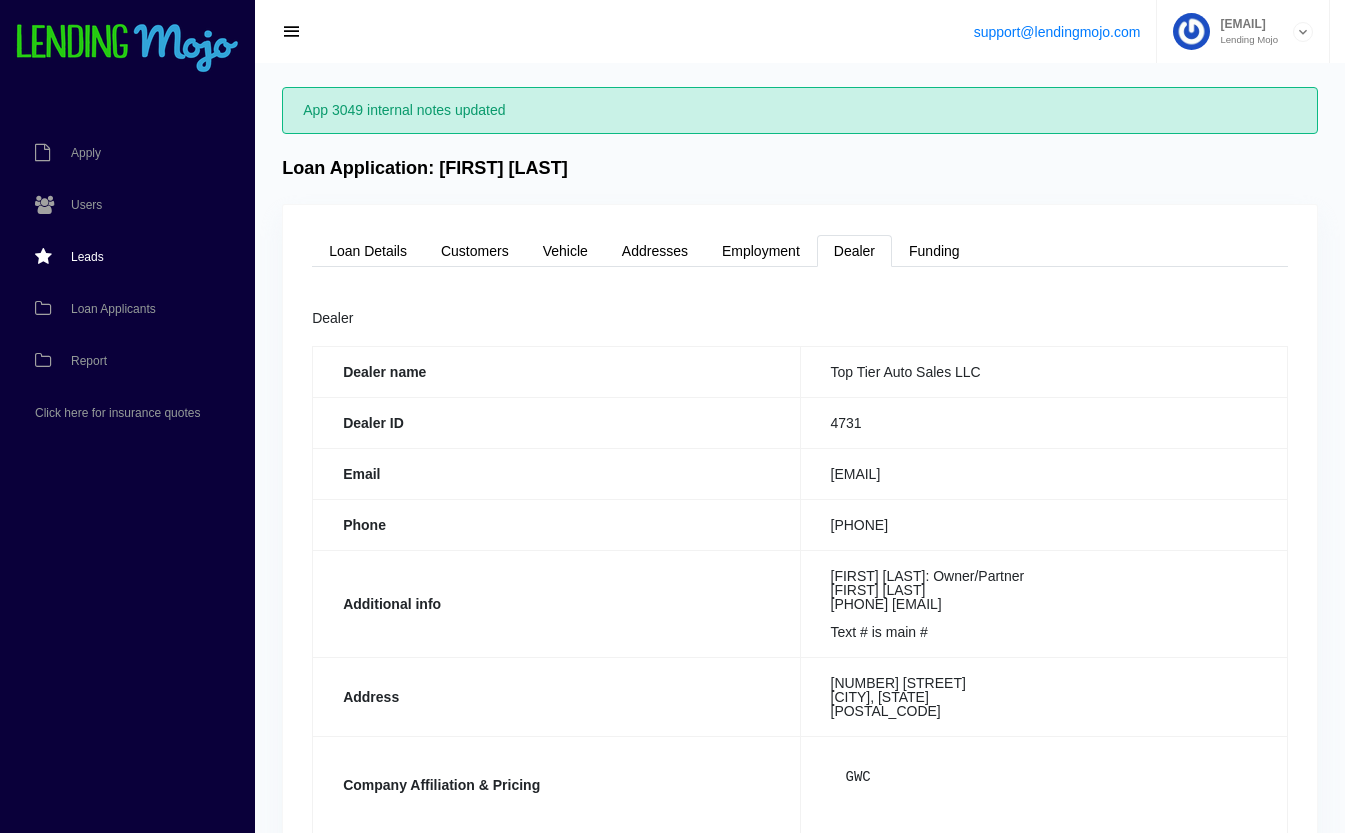 scroll, scrollTop: 0, scrollLeft: 0, axis: both 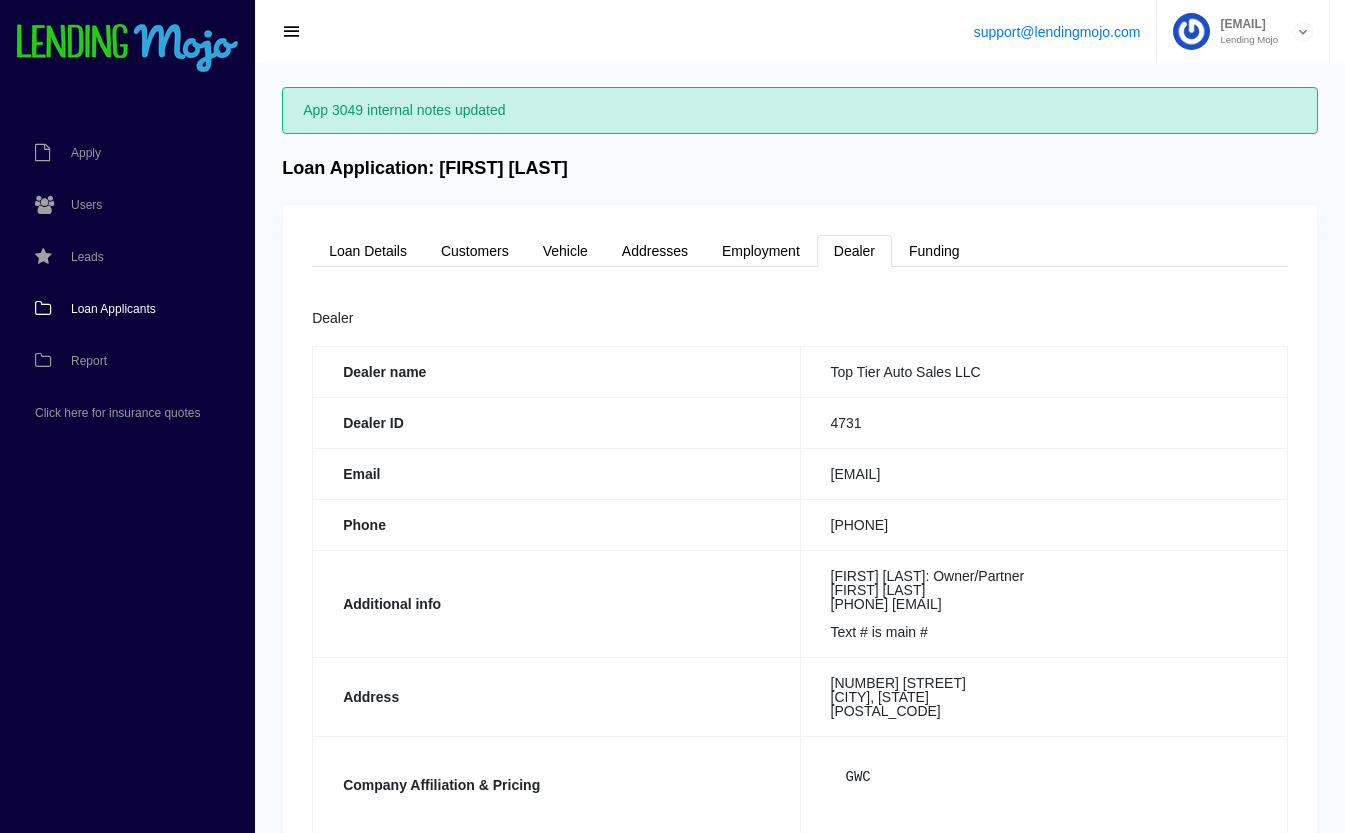 click on "Loan Applicants" at bounding box center [113, 309] 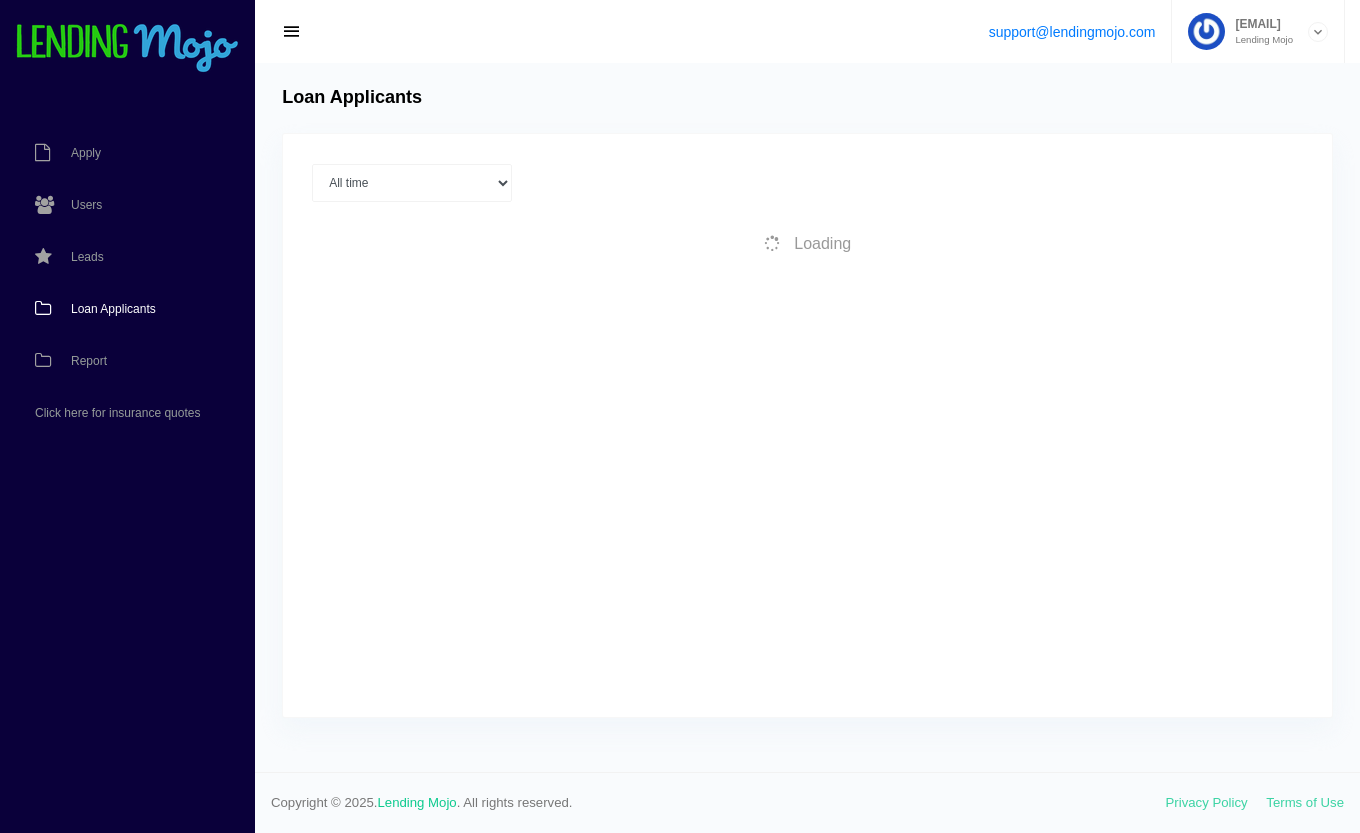 scroll, scrollTop: 0, scrollLeft: 0, axis: both 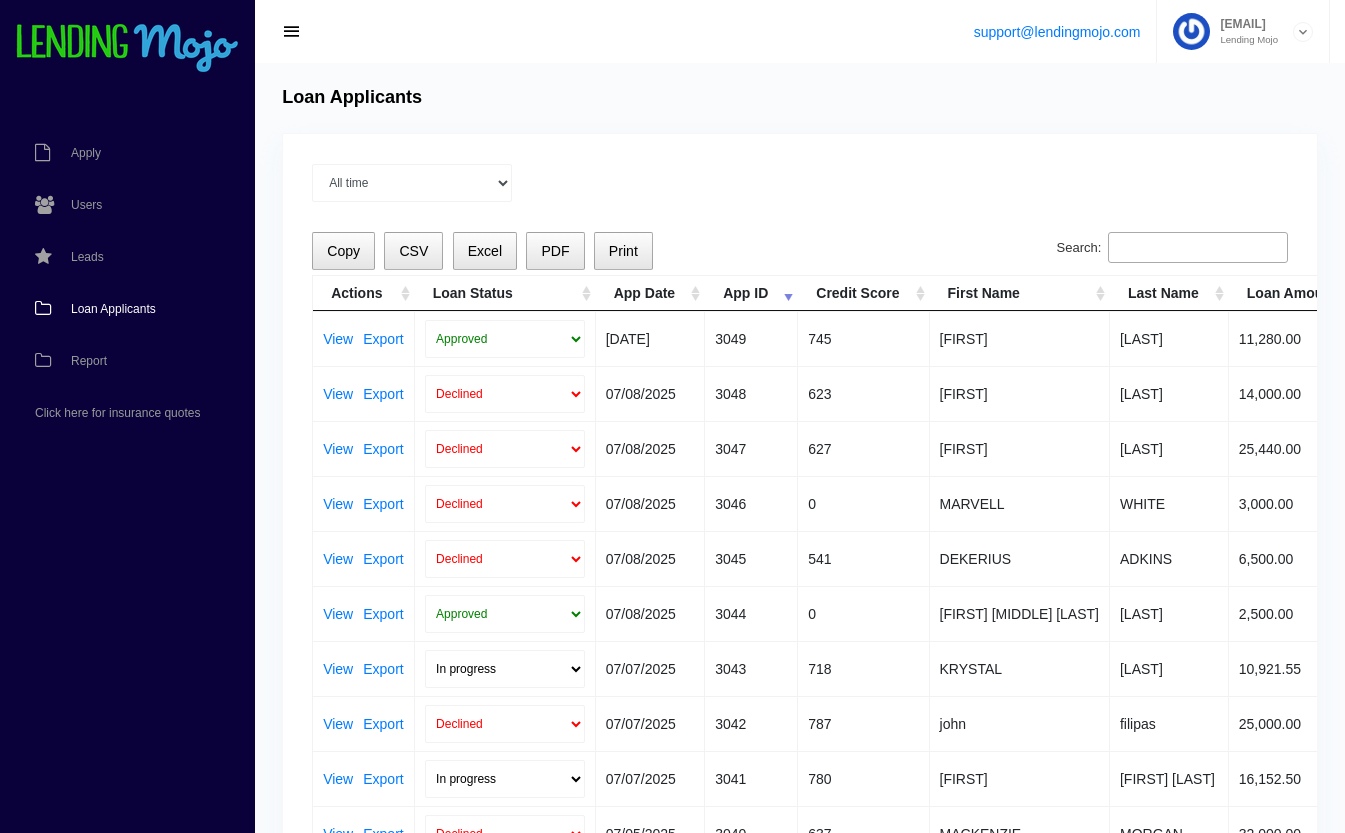 click on "Search:" at bounding box center (1198, 248) 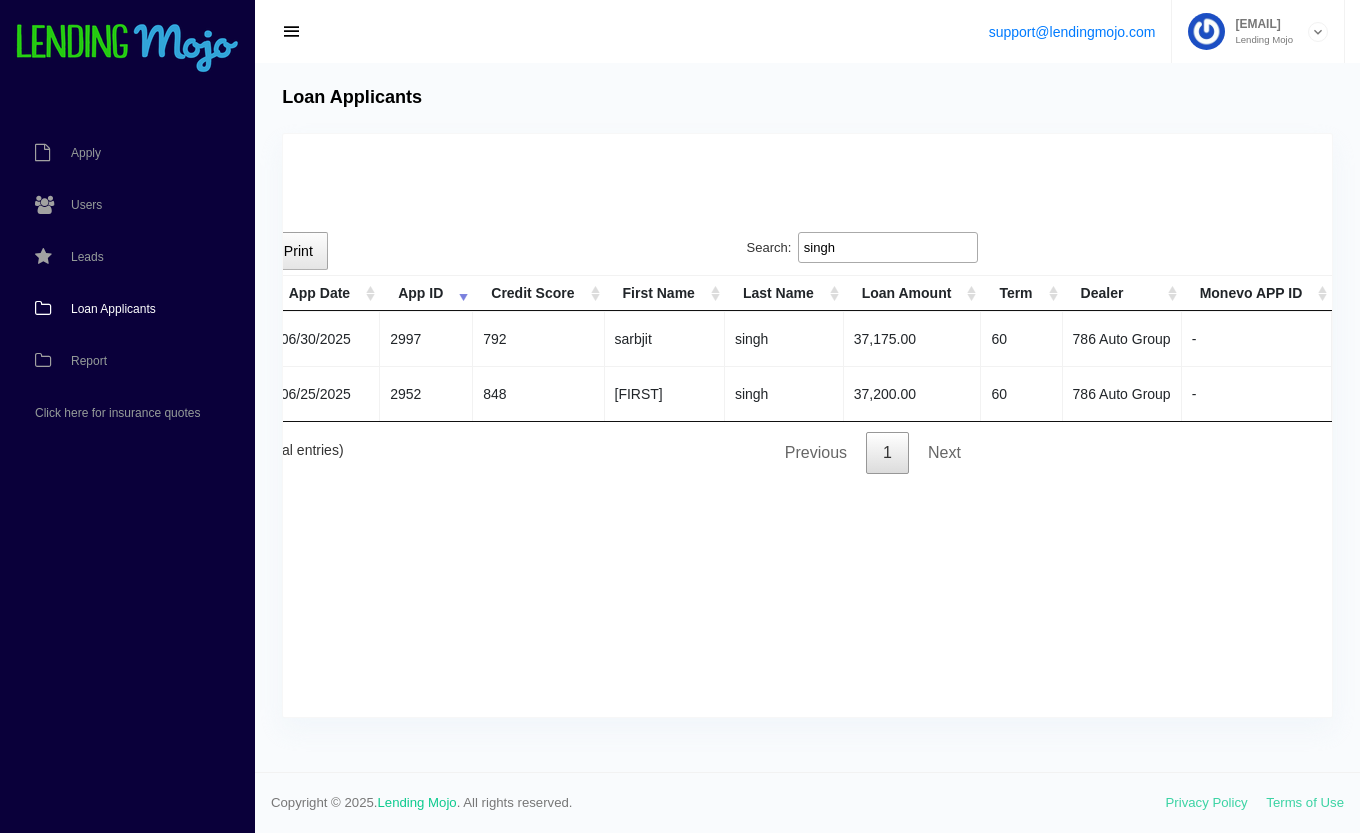scroll, scrollTop: 0, scrollLeft: 0, axis: both 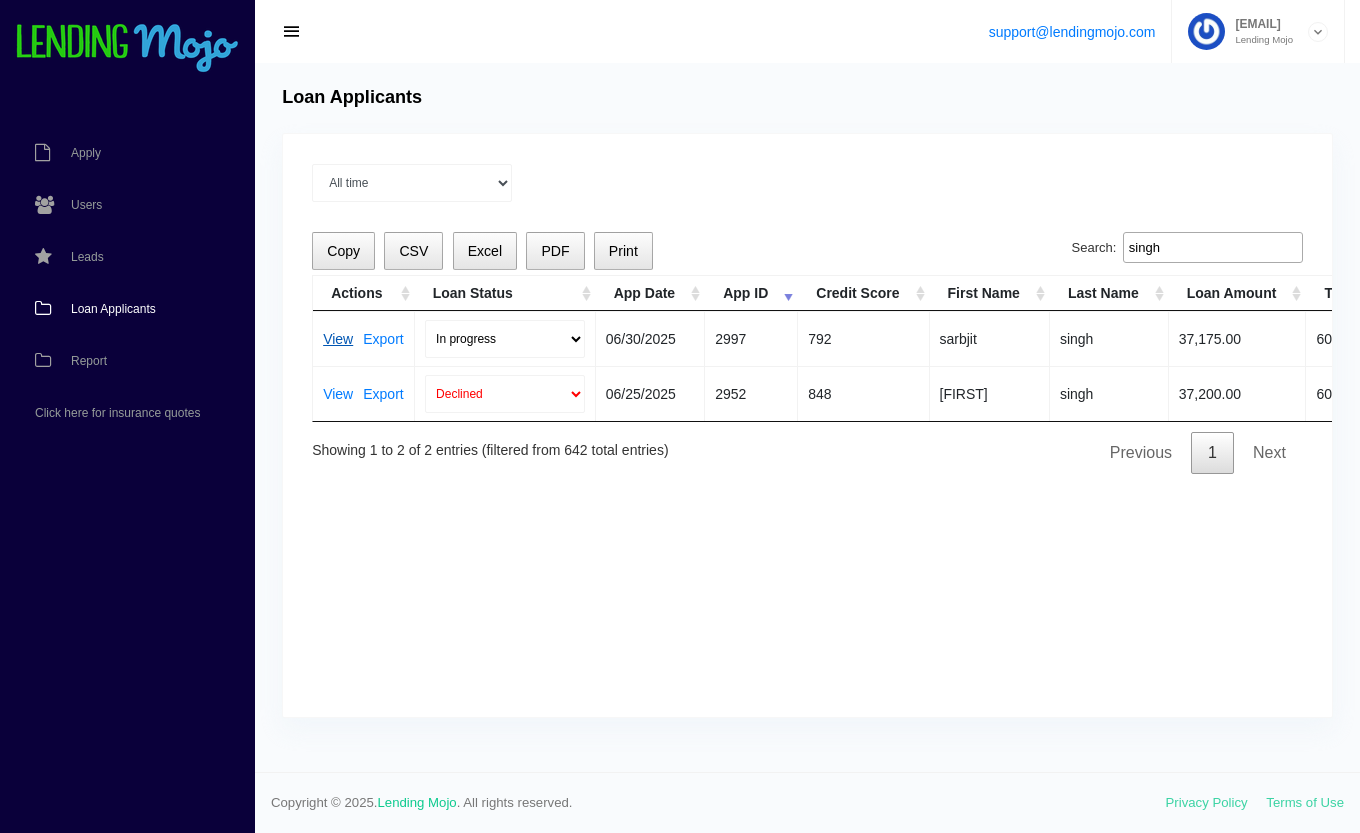 type on "singh" 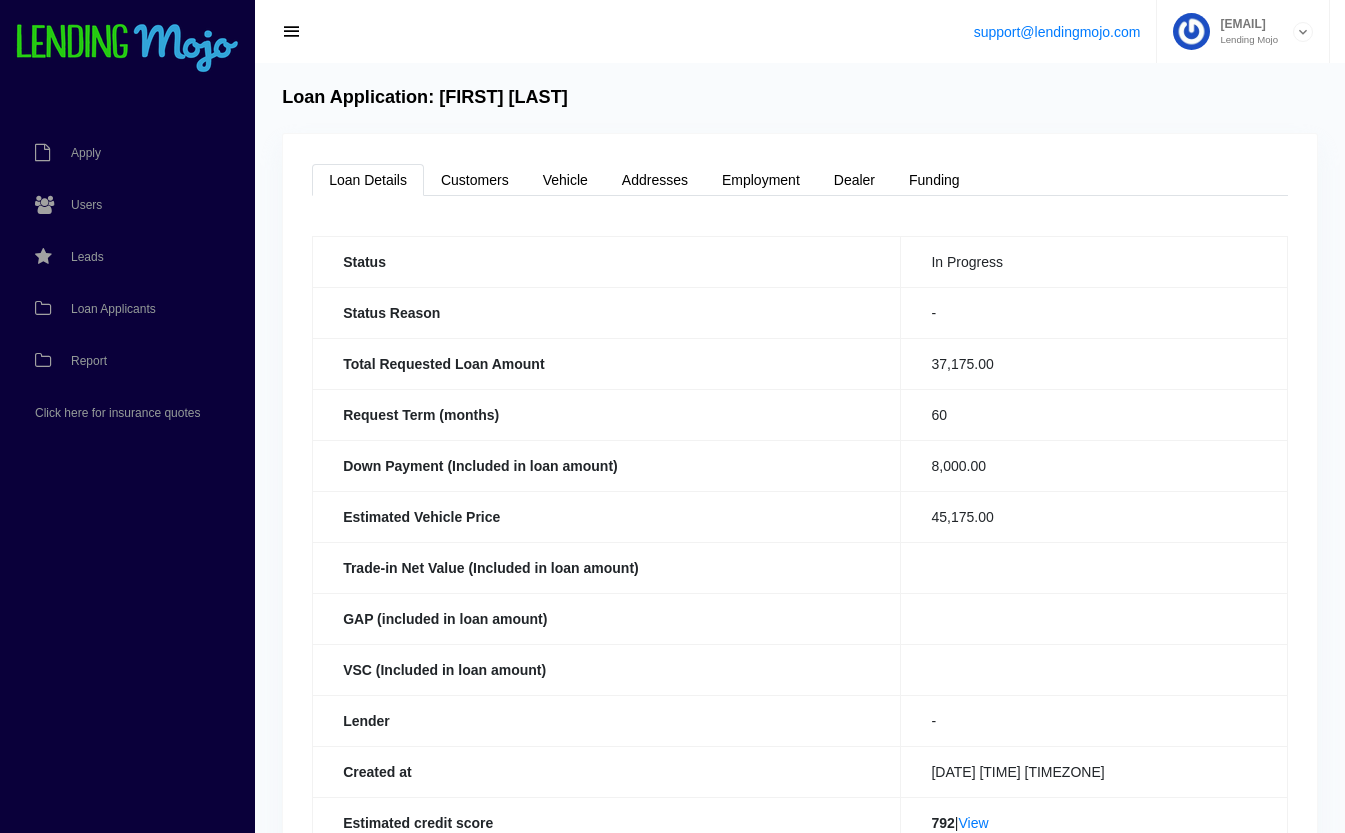 scroll, scrollTop: 0, scrollLeft: 0, axis: both 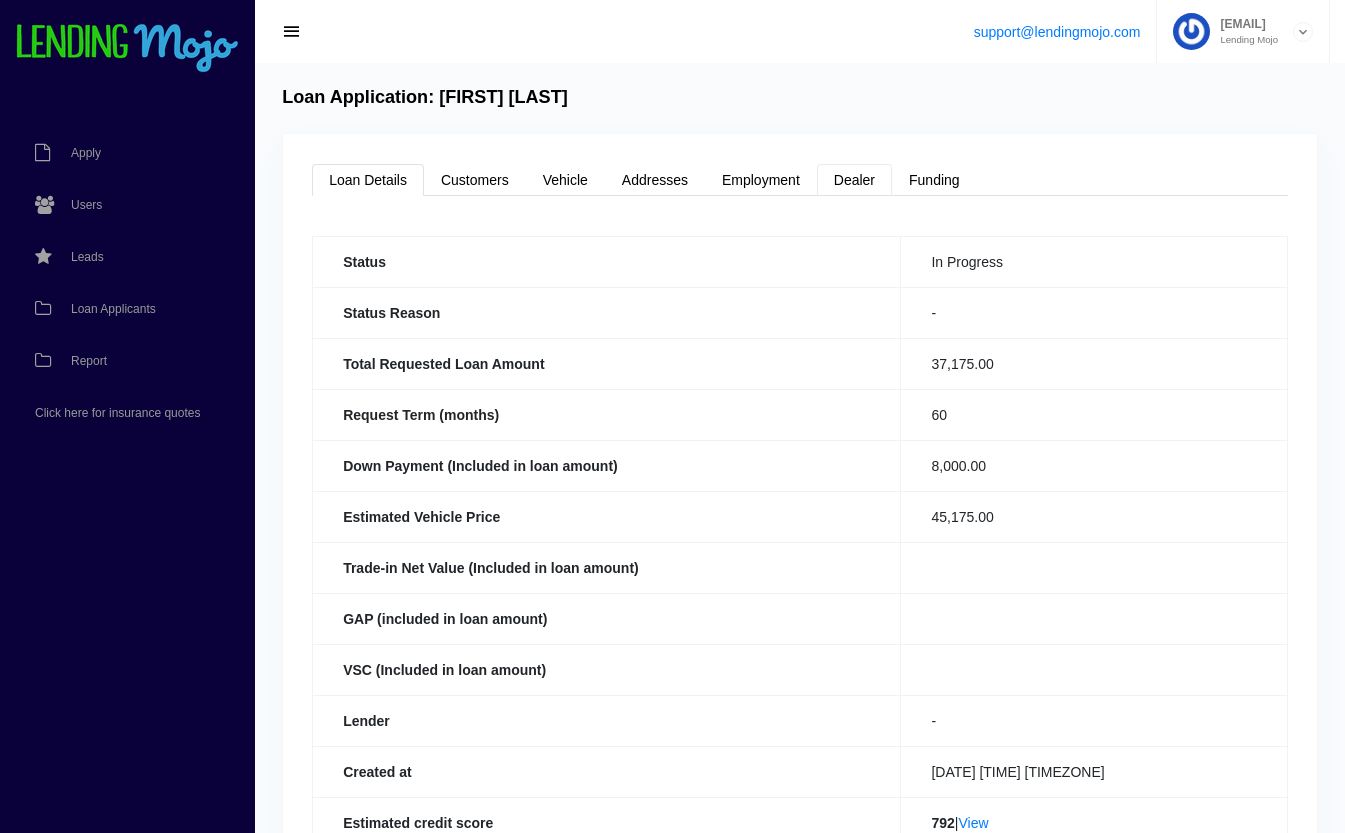 click on "Dealer" at bounding box center (854, 180) 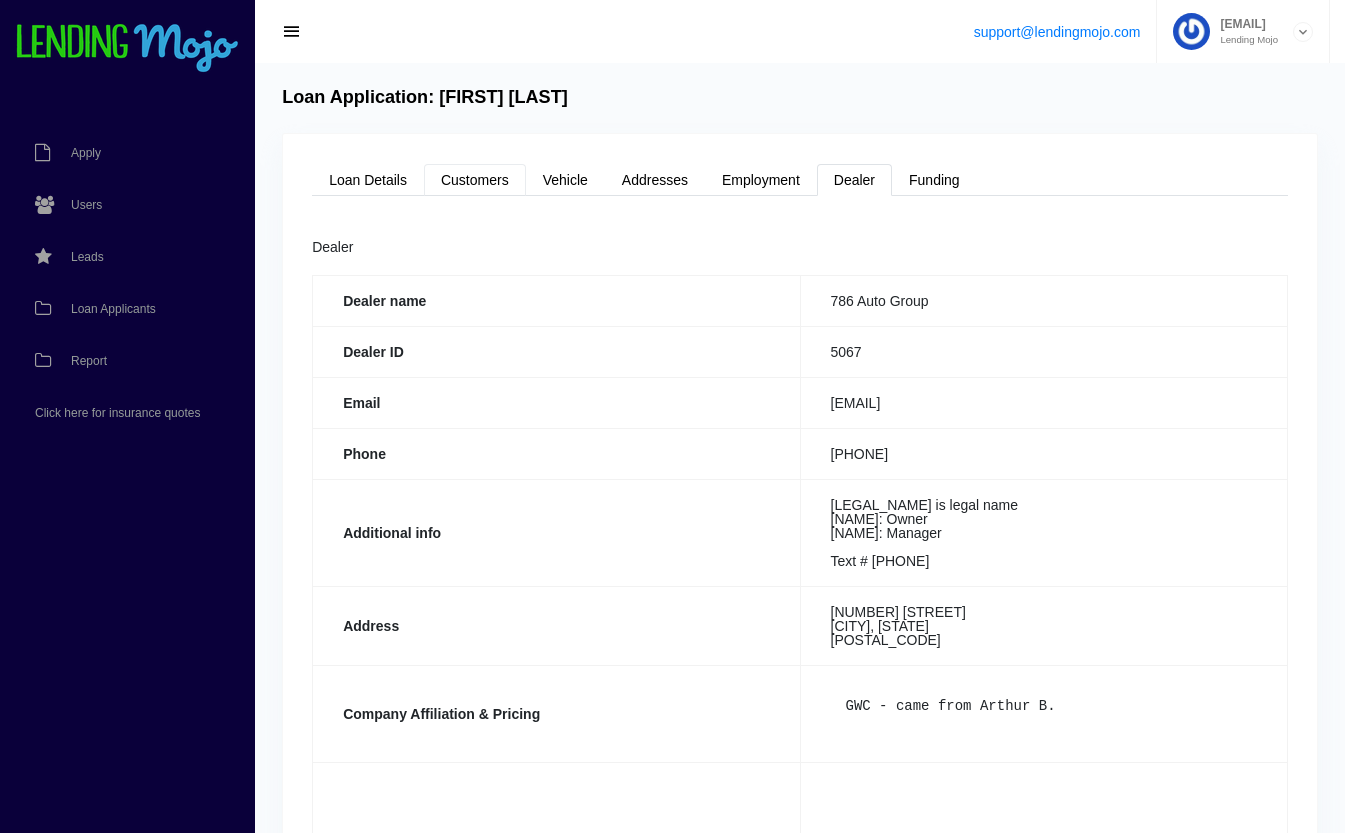click on "Customers" at bounding box center (475, 180) 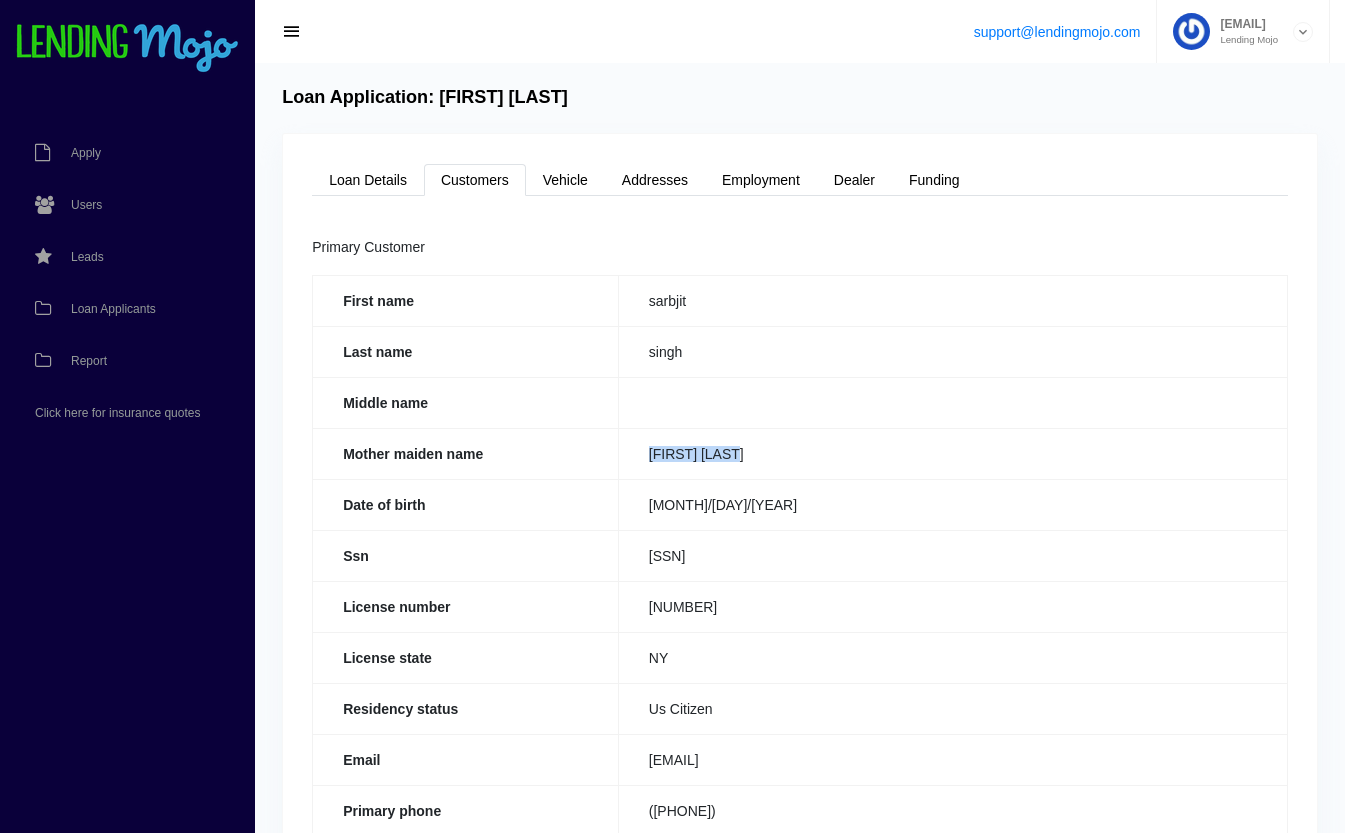 drag, startPoint x: 750, startPoint y: 448, endPoint x: 648, endPoint y: 467, distance: 103.75452 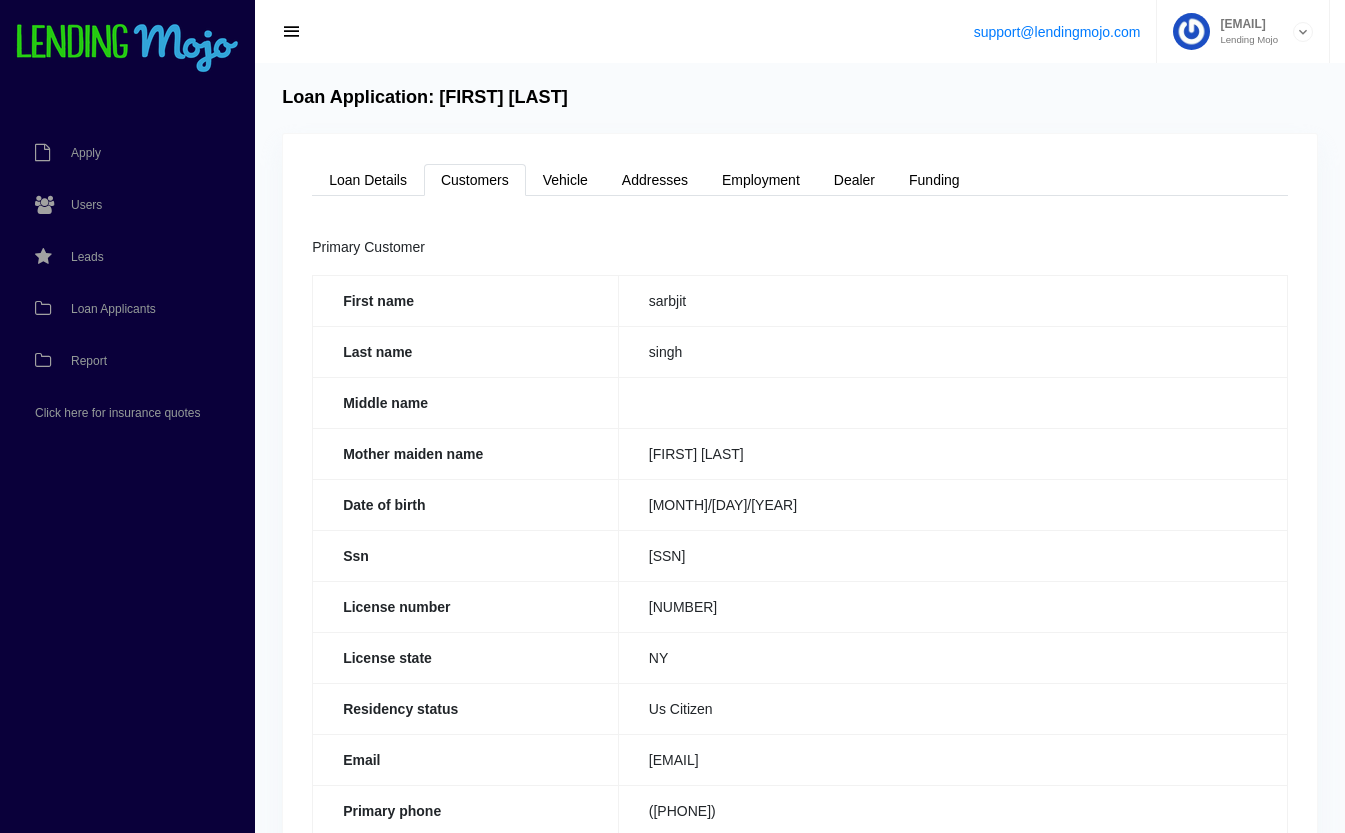 click on "Mother maiden name" at bounding box center [466, 300] 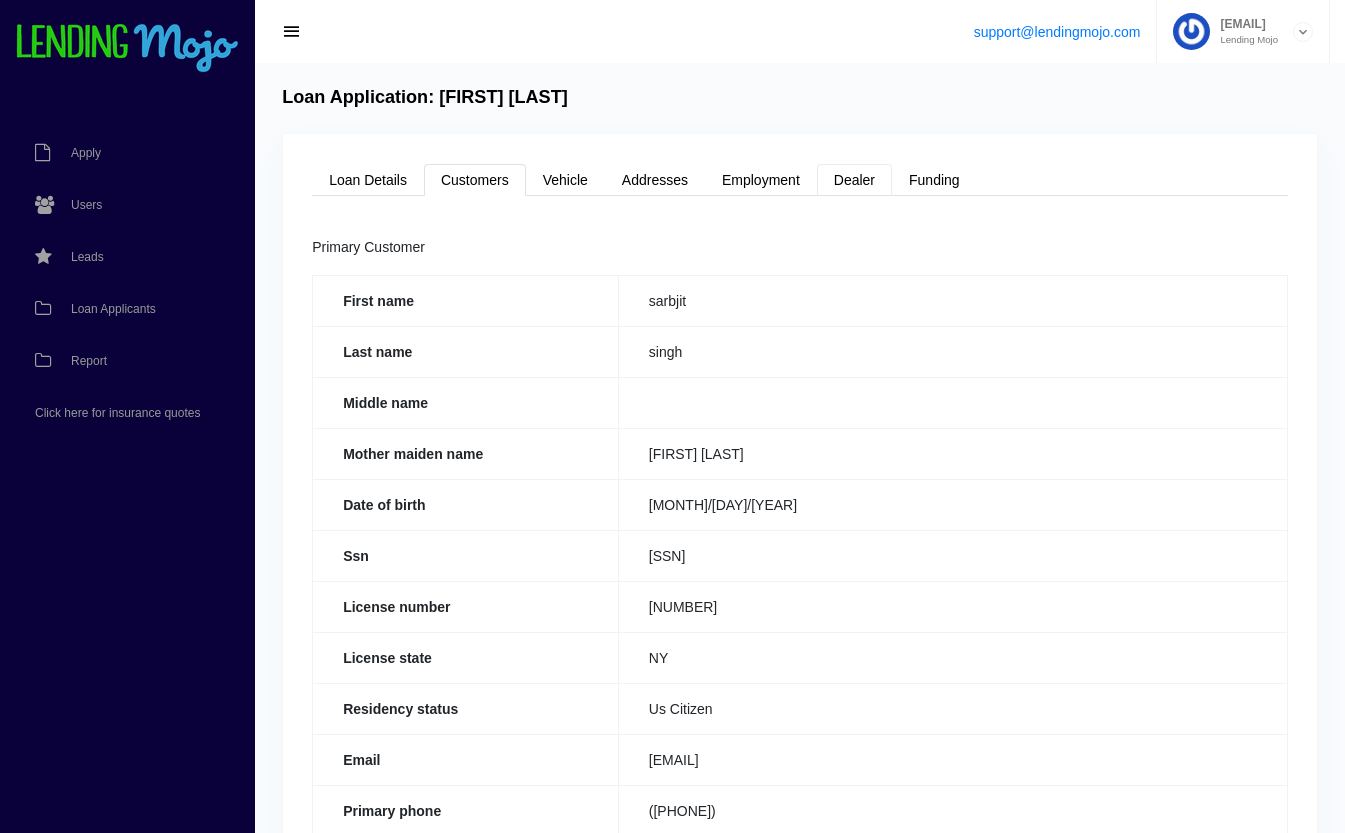 click on "Dealer" at bounding box center (854, 180) 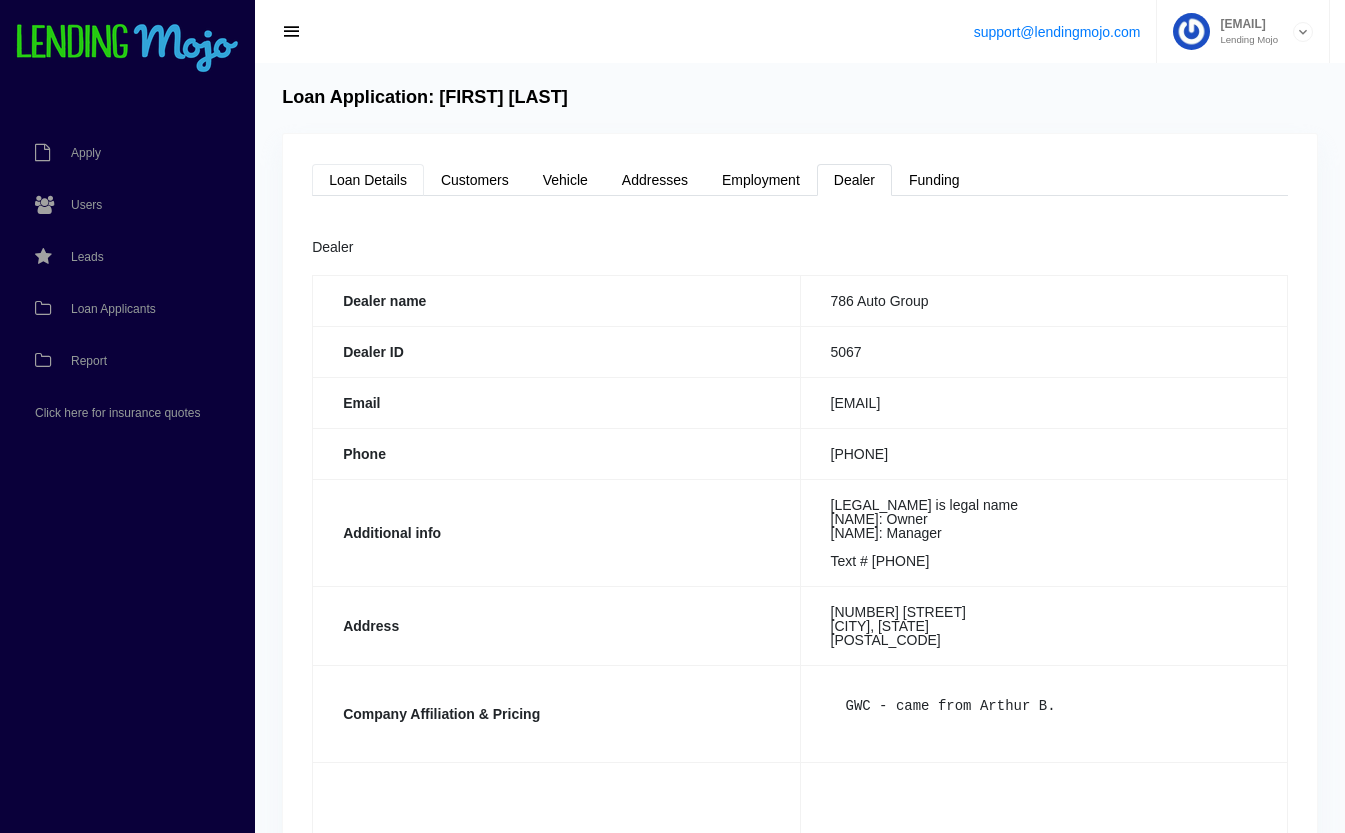 click on "Loan Details" at bounding box center [368, 180] 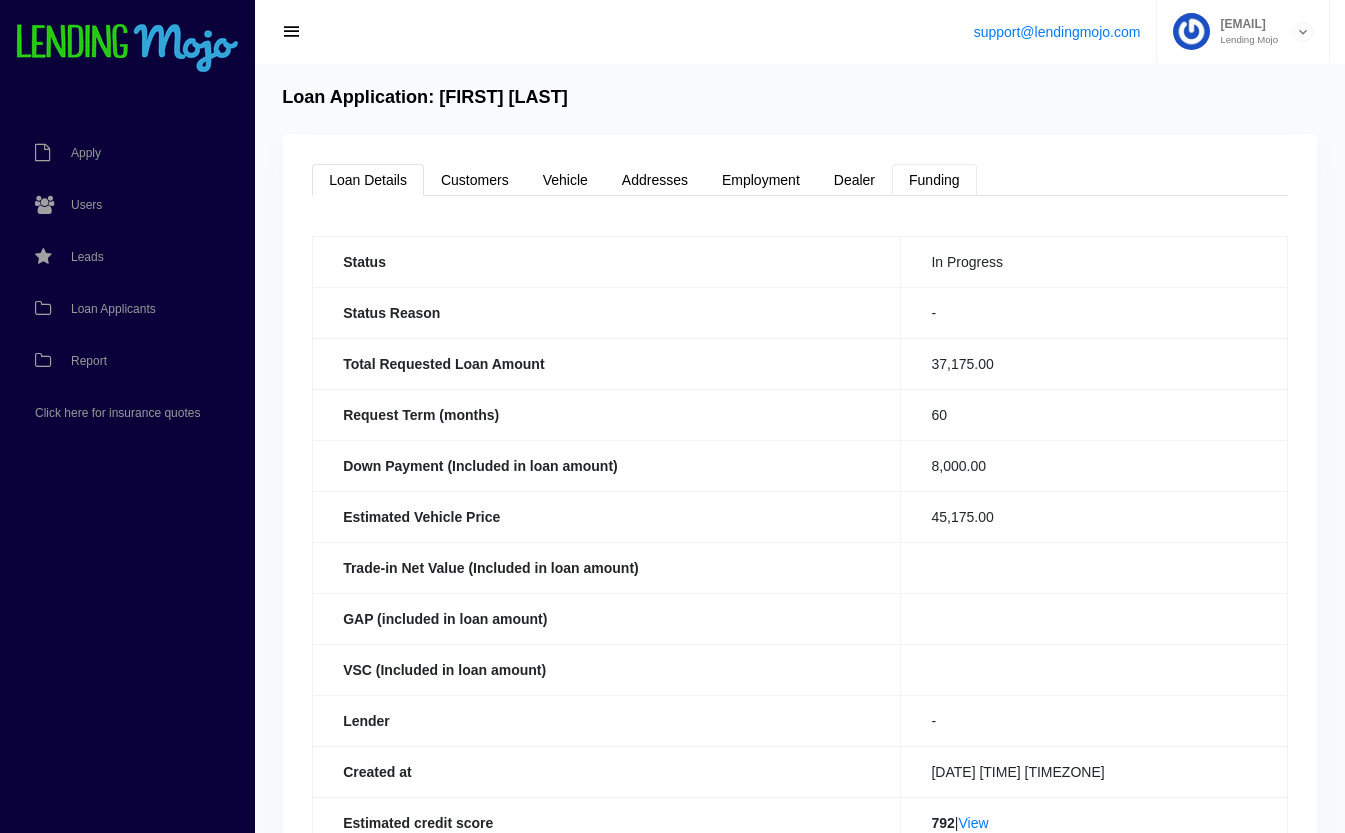 click on "Funding" at bounding box center [934, 180] 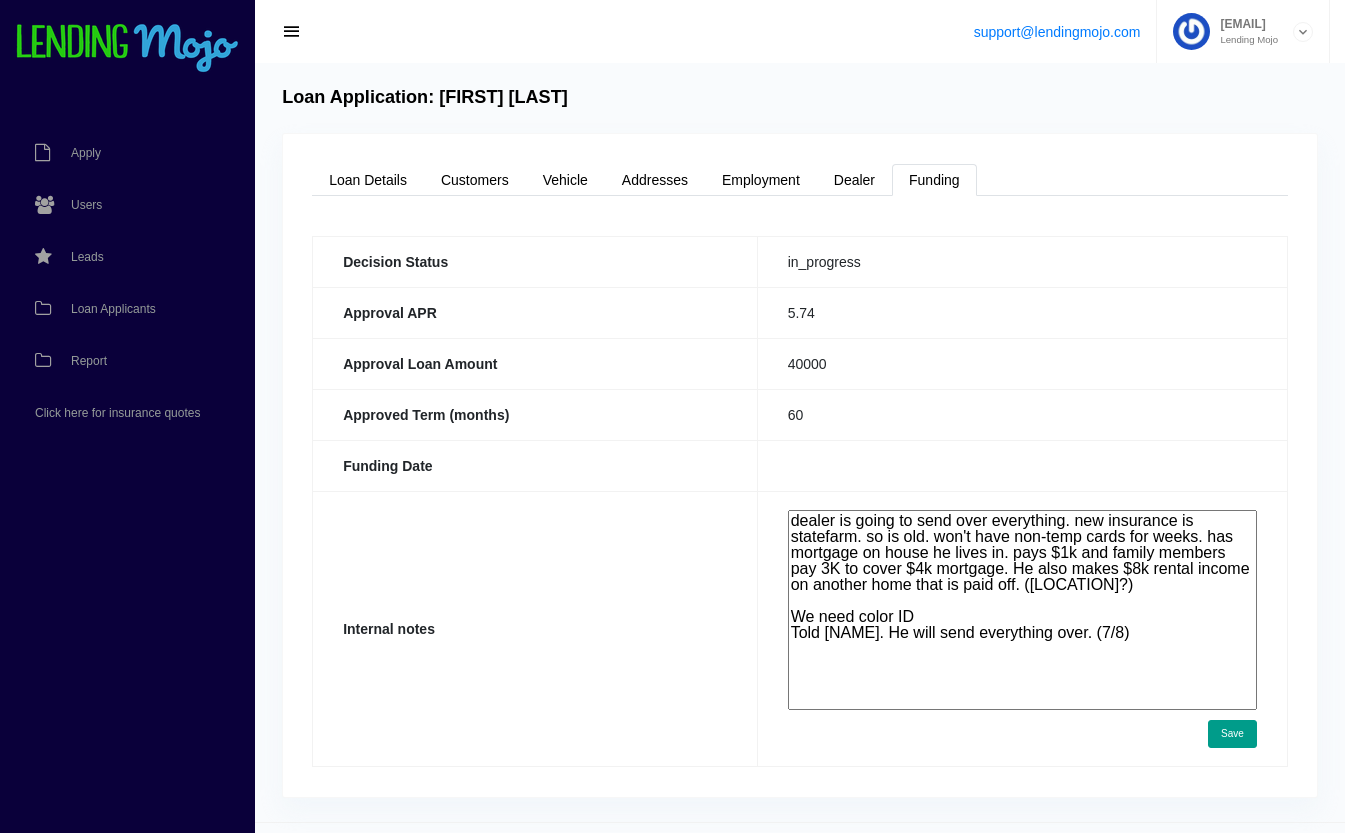 click on "dealer is going to send over everything. new insurance is statefarm. so is old. won't have non-temp cards for weeks. has mortgage on house he lives in. pays $1k and family members pay 3K to cover $4k mortgage. He also makes $8k rental income on another home that is paid off. ([LOCATION]?)
We need color ID
Told [NAME]. He will send everything over. (7/8)" at bounding box center [1022, 610] 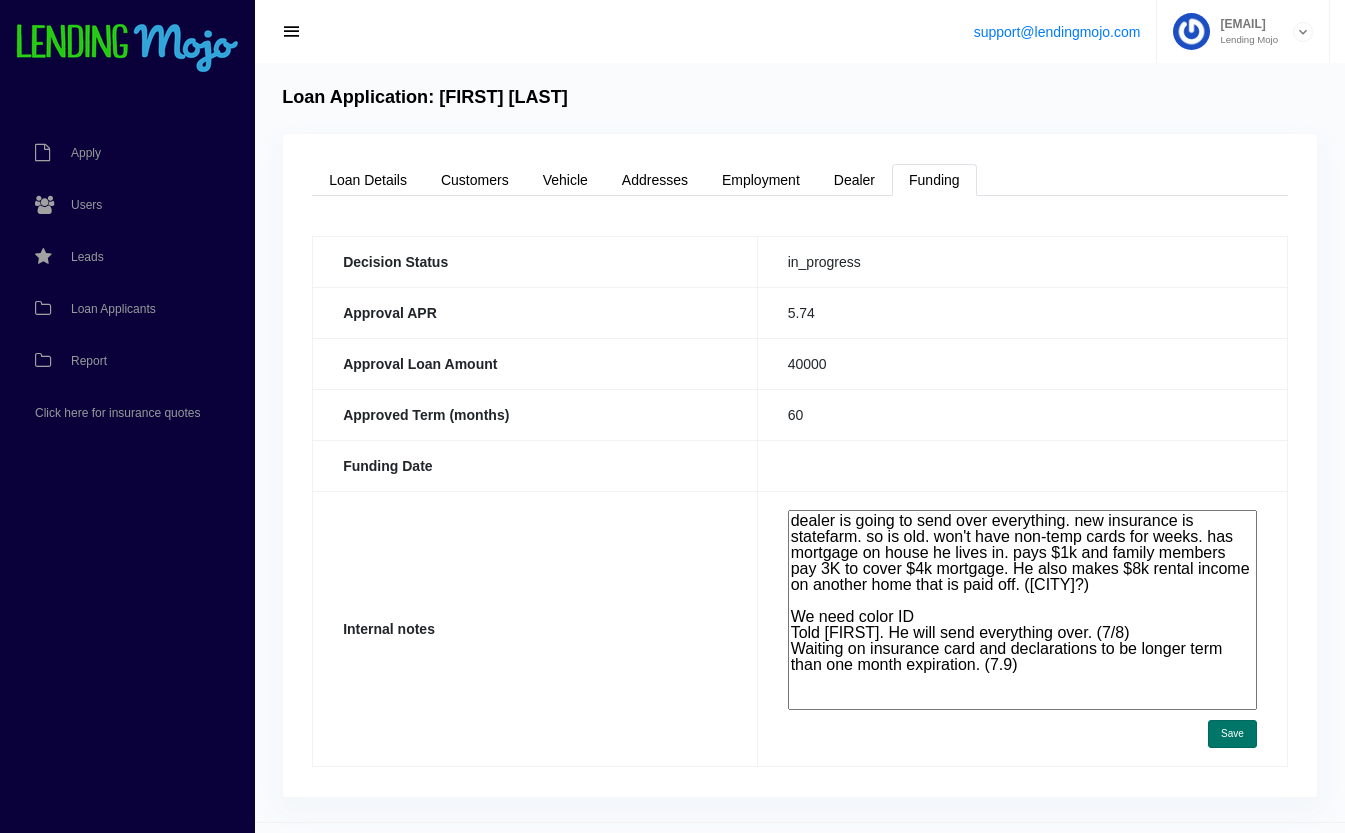 type on "dealer is going to send over everything. new insurance is statefarm. so is old. won't have non-temp cards for weeks. has mortgage on house he lives in. pays $1k and family members pay 3K to cover $4k mortgage. He also makes $8k rental income on another home that is paid off. ([CITY]?)
We need color ID
Told [FIRST]. He will send everything over. (7/8)
Waiting on insurance card and declarations to be longer term than one month expiration. (7.9)" 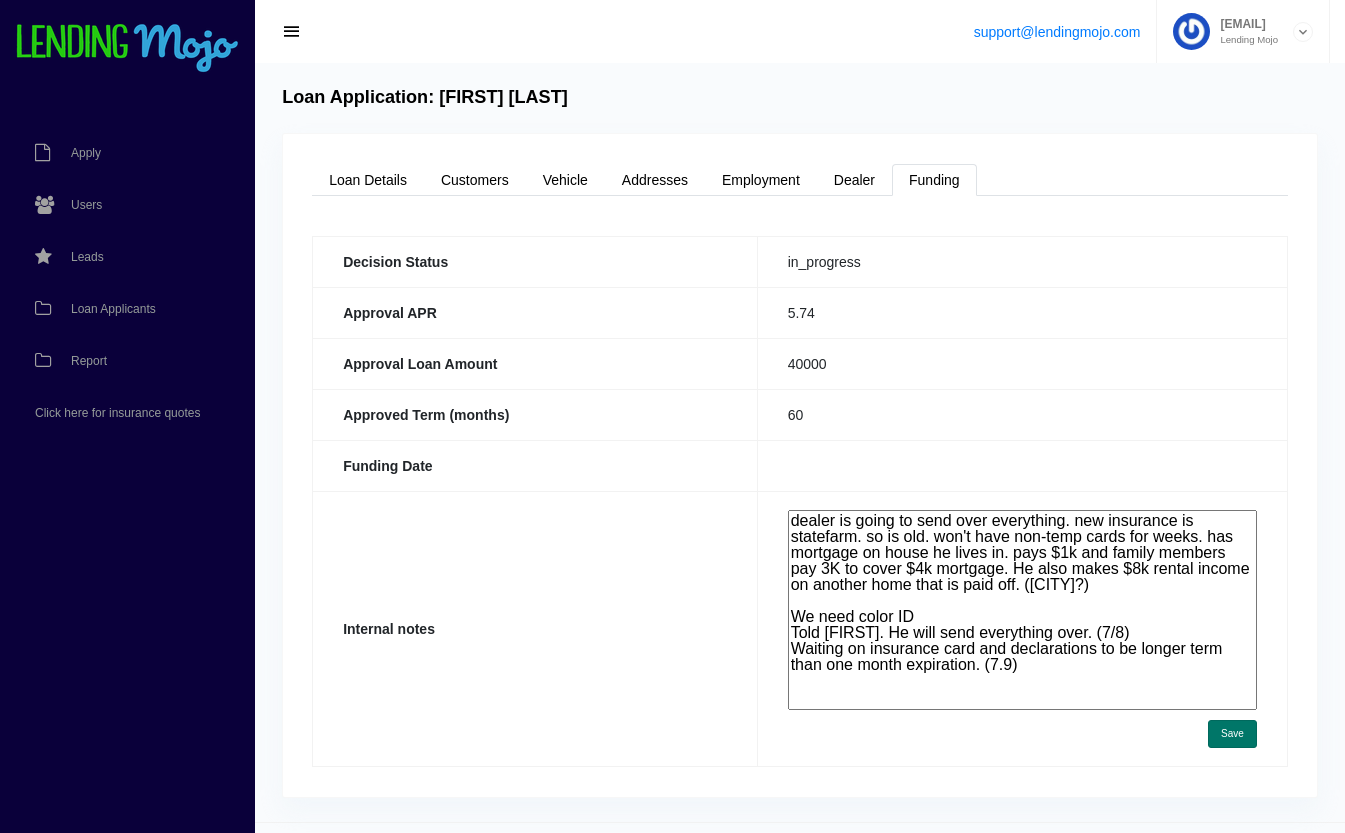 click on "Save" at bounding box center [1232, 734] 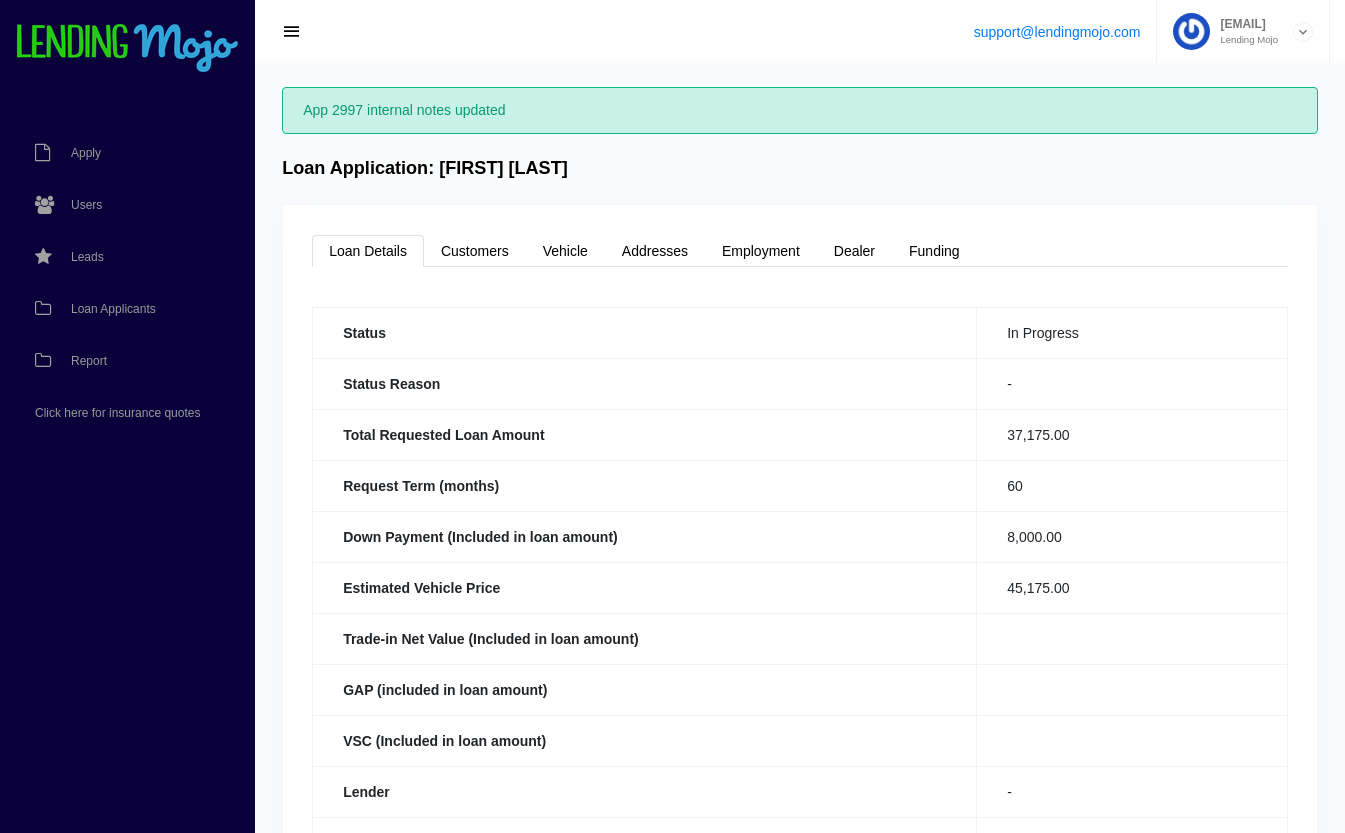 scroll, scrollTop: 0, scrollLeft: 0, axis: both 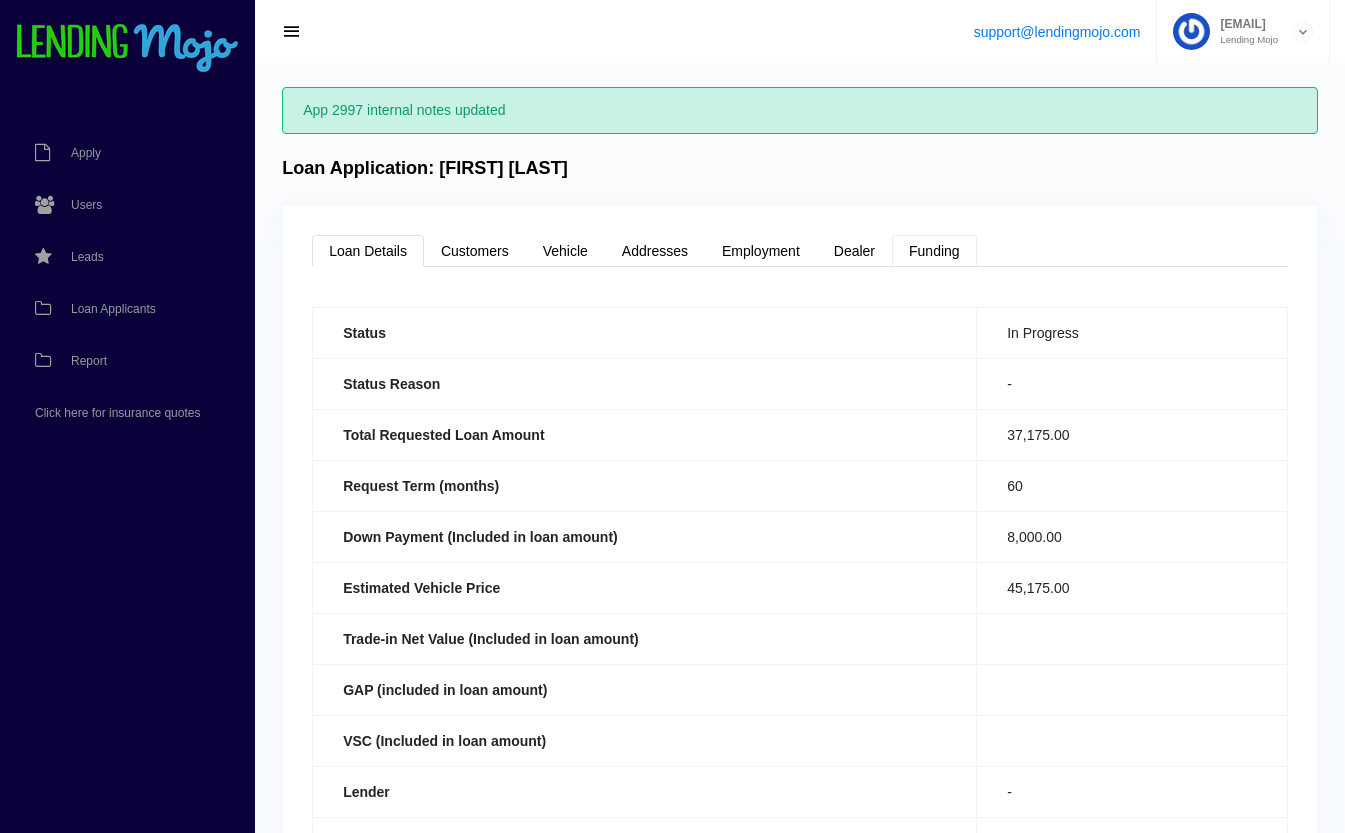 click on "Funding" at bounding box center (934, 251) 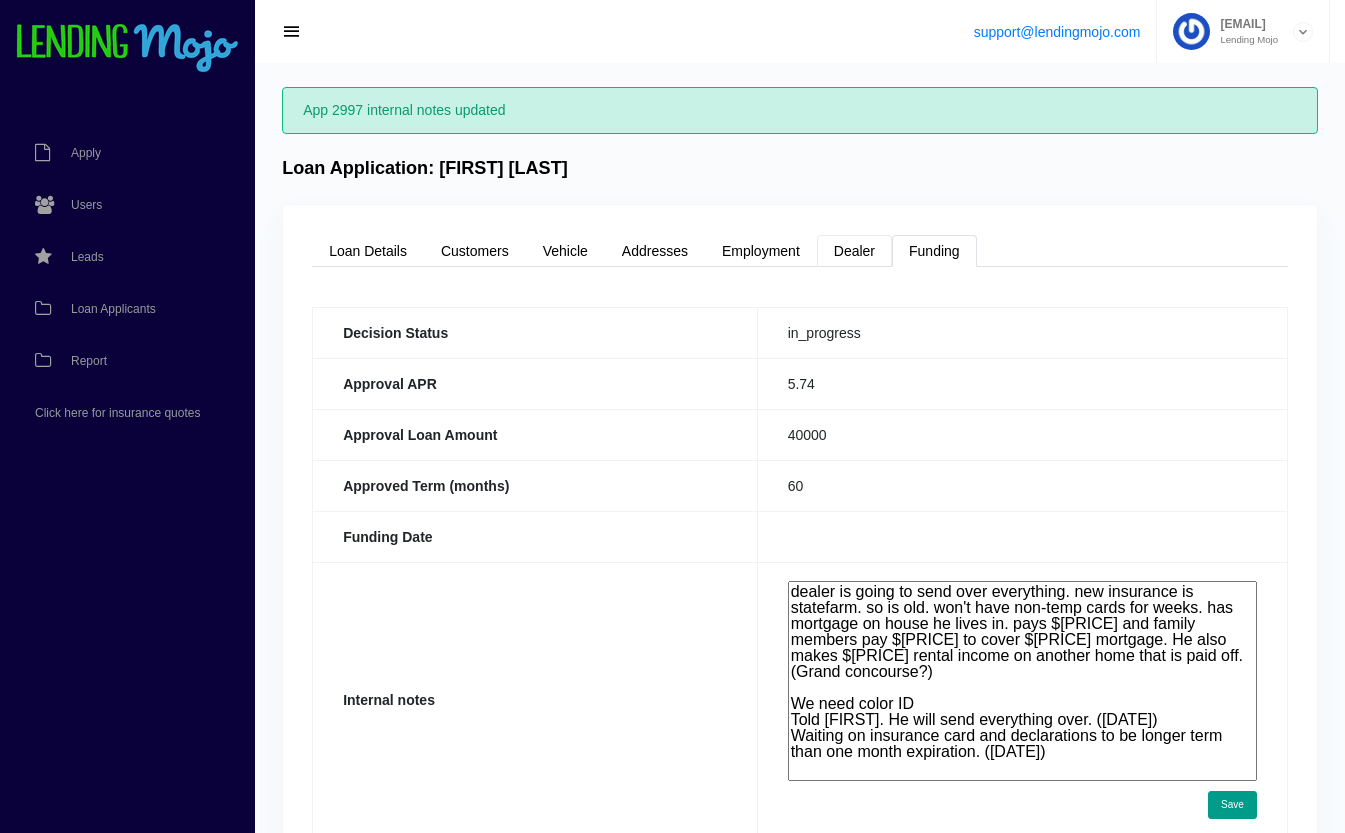 click on "Dealer" at bounding box center [854, 251] 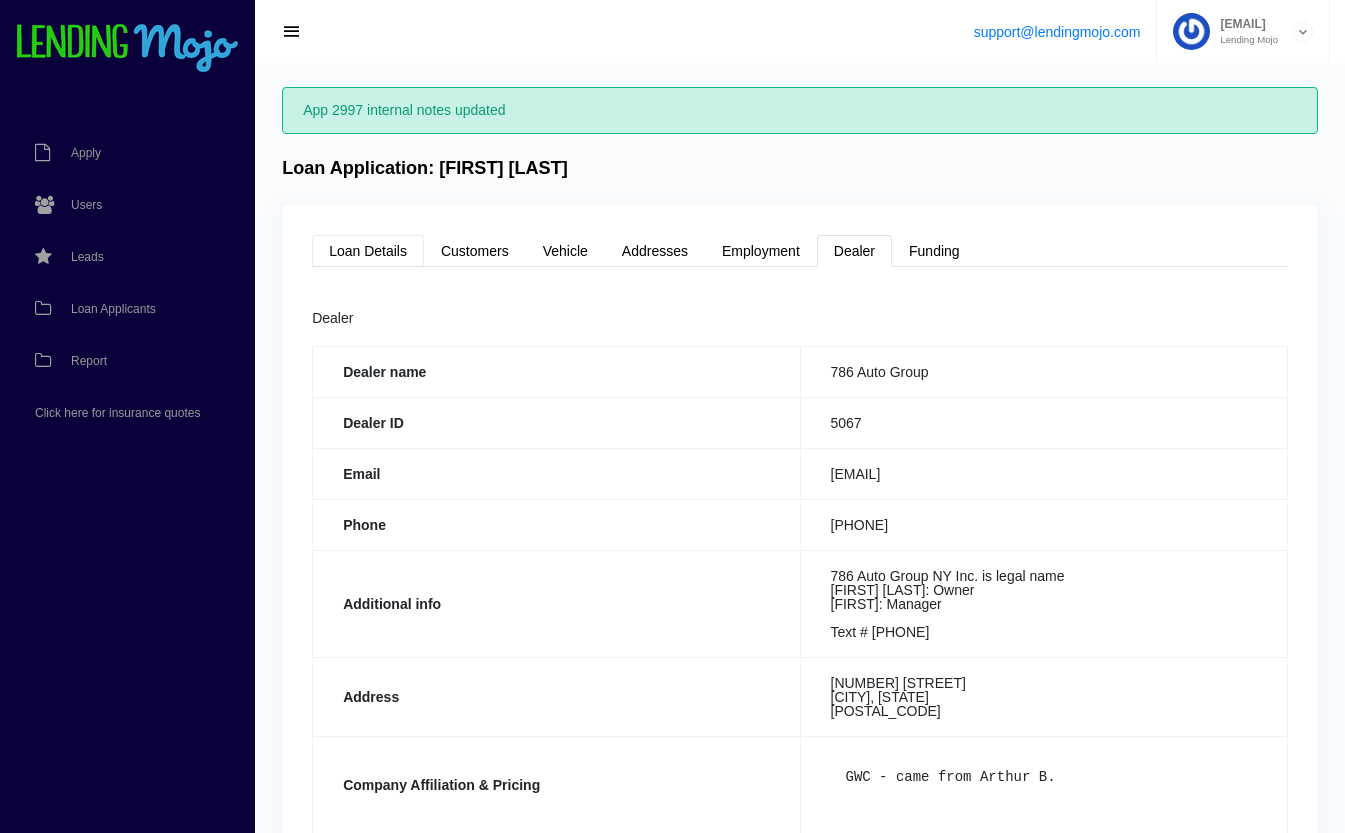 click on "Loan Details" at bounding box center [368, 251] 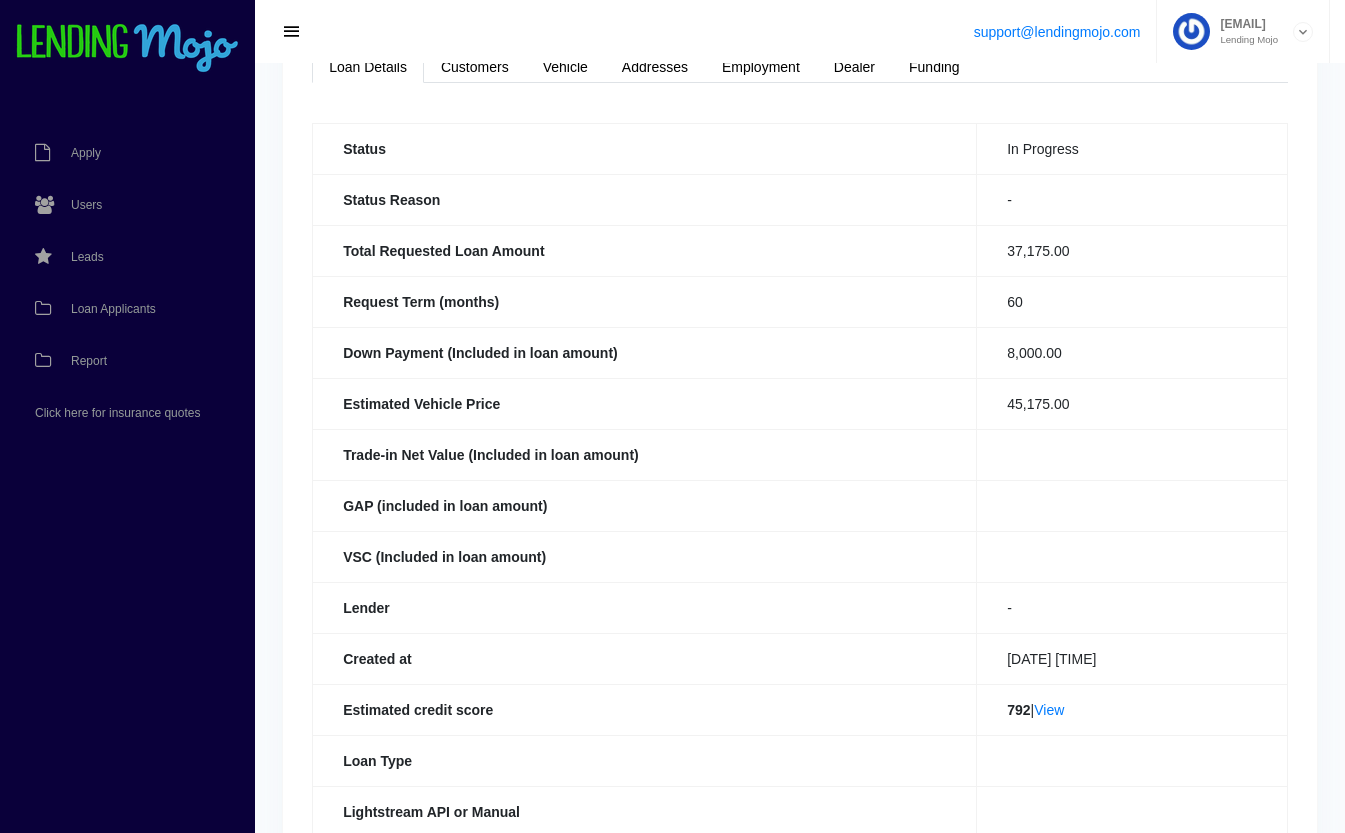 scroll, scrollTop: 187, scrollLeft: 0, axis: vertical 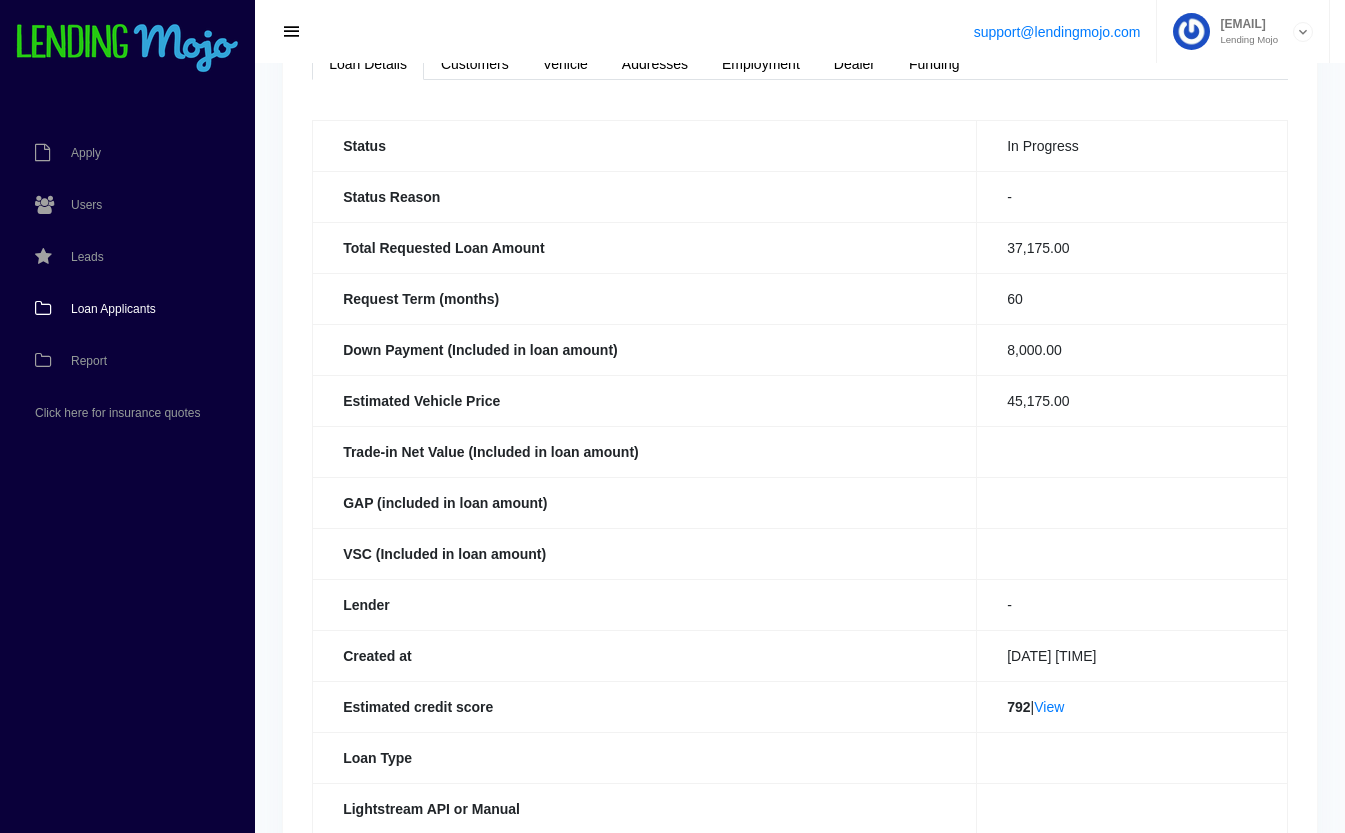 click on "Loan Applicants" at bounding box center (117, 309) 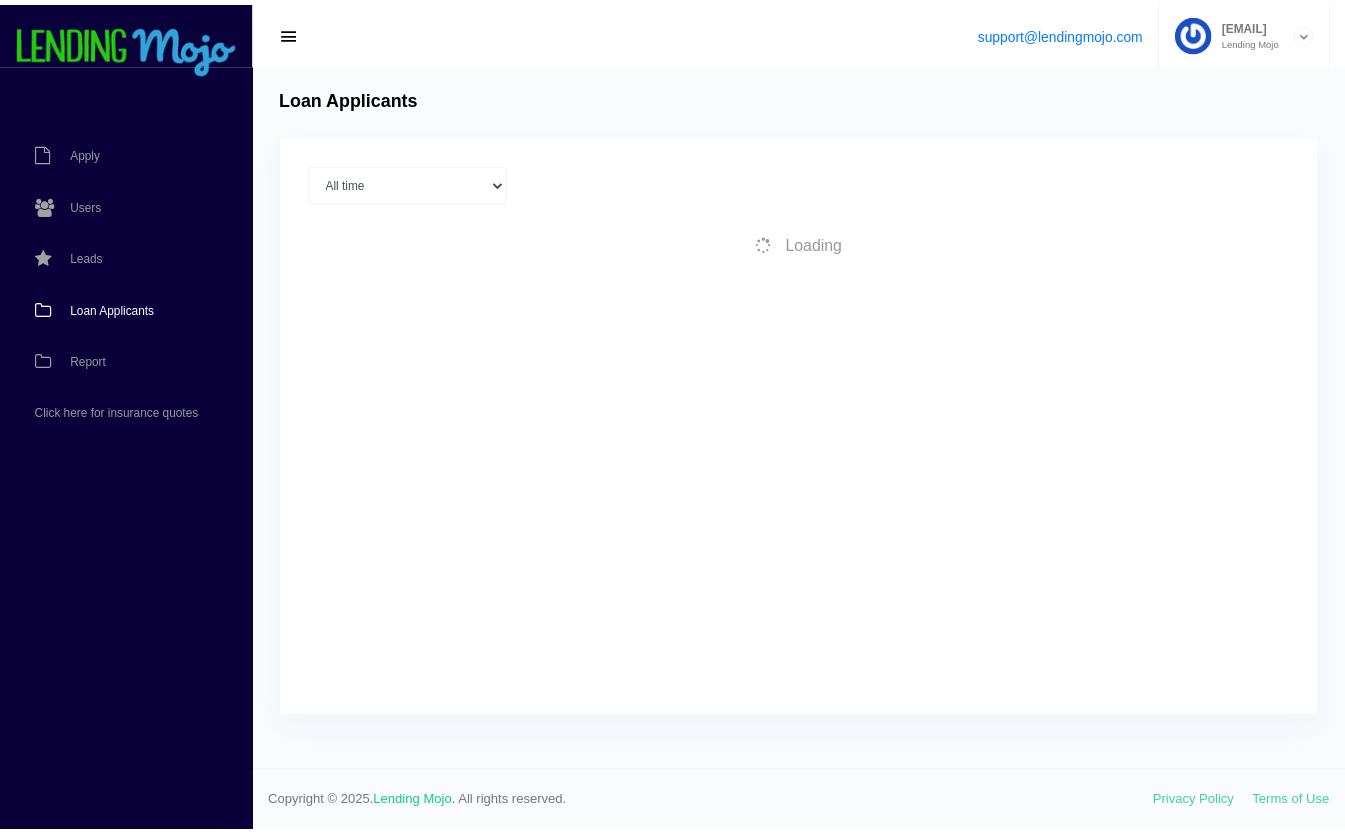 scroll, scrollTop: 0, scrollLeft: 0, axis: both 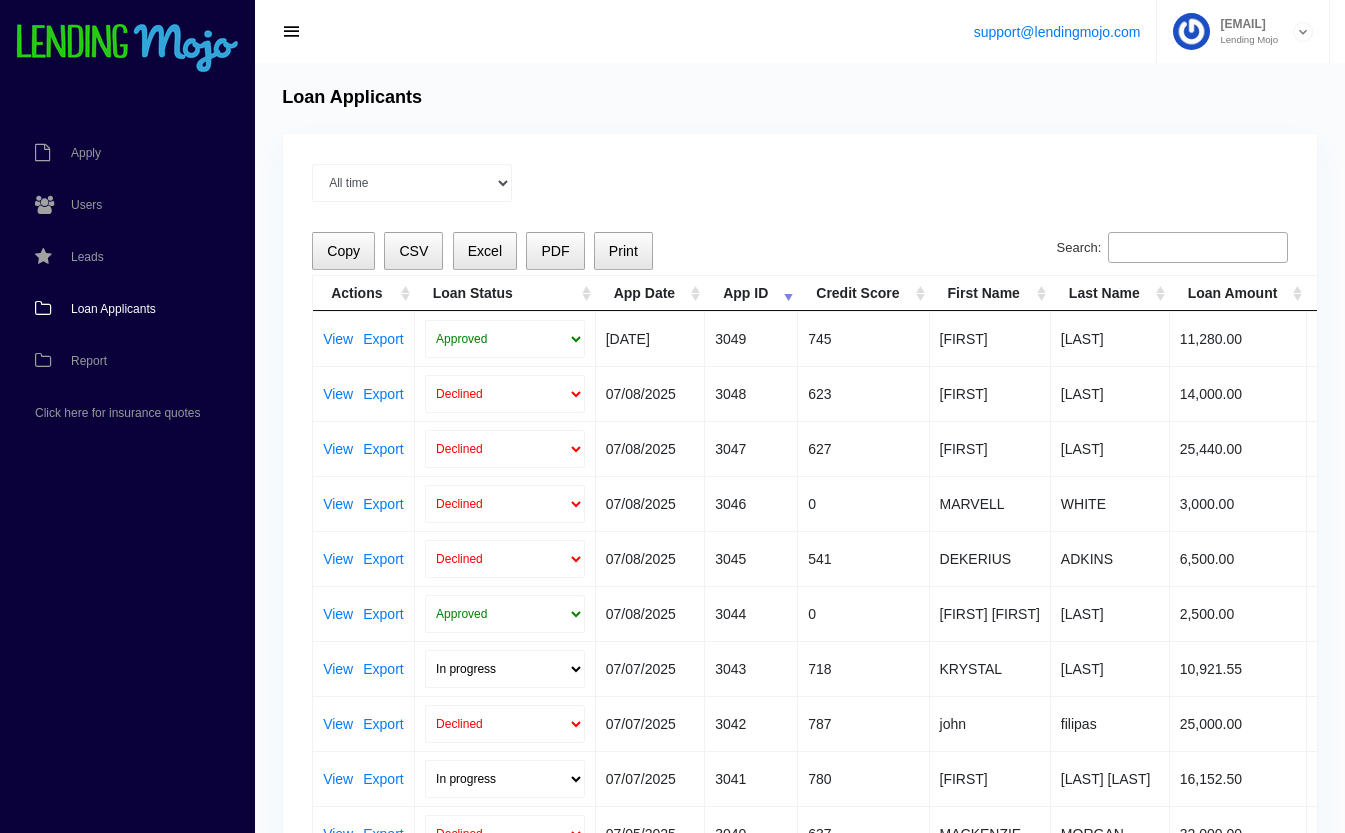 click on "Loan Status" at bounding box center [505, 293] 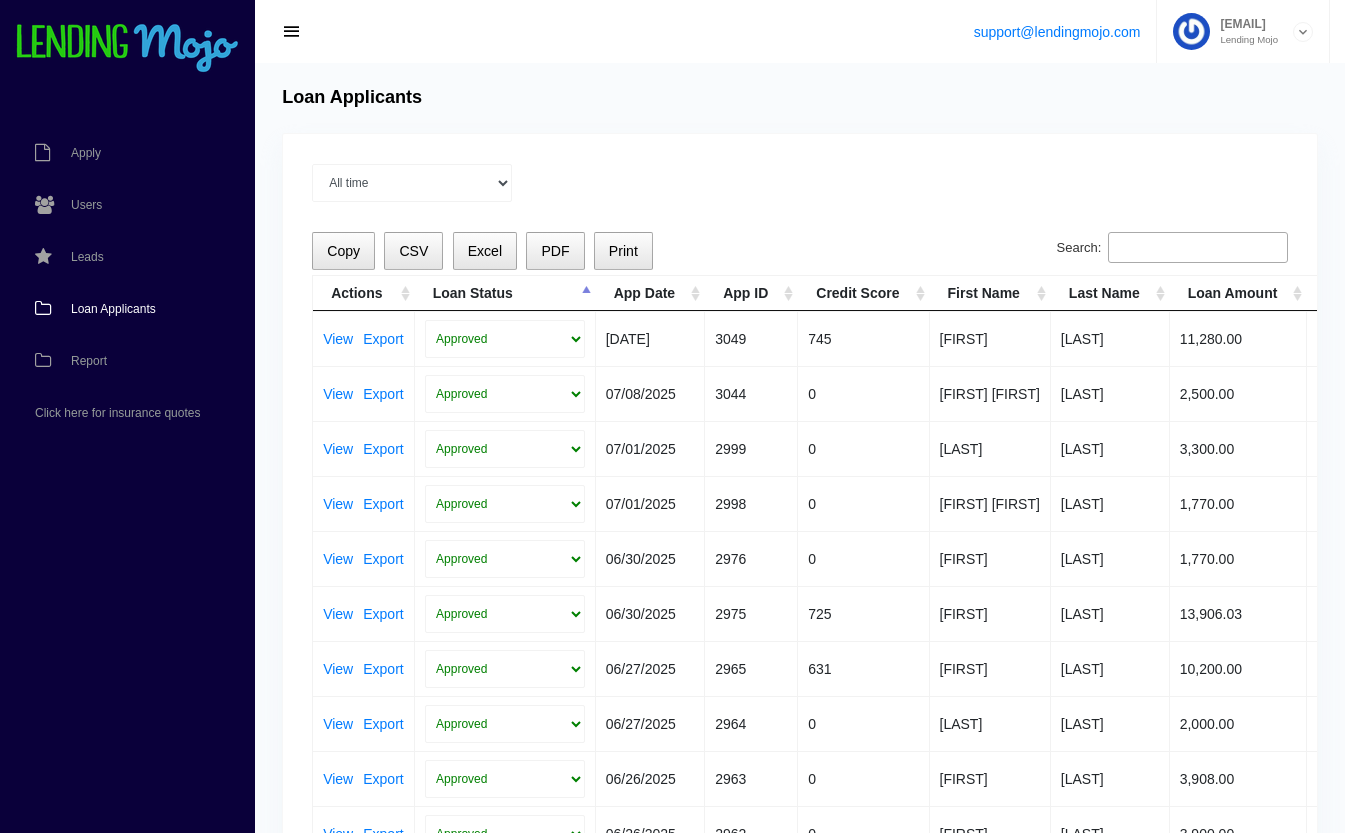 click on "Loan Status" at bounding box center (505, 293) 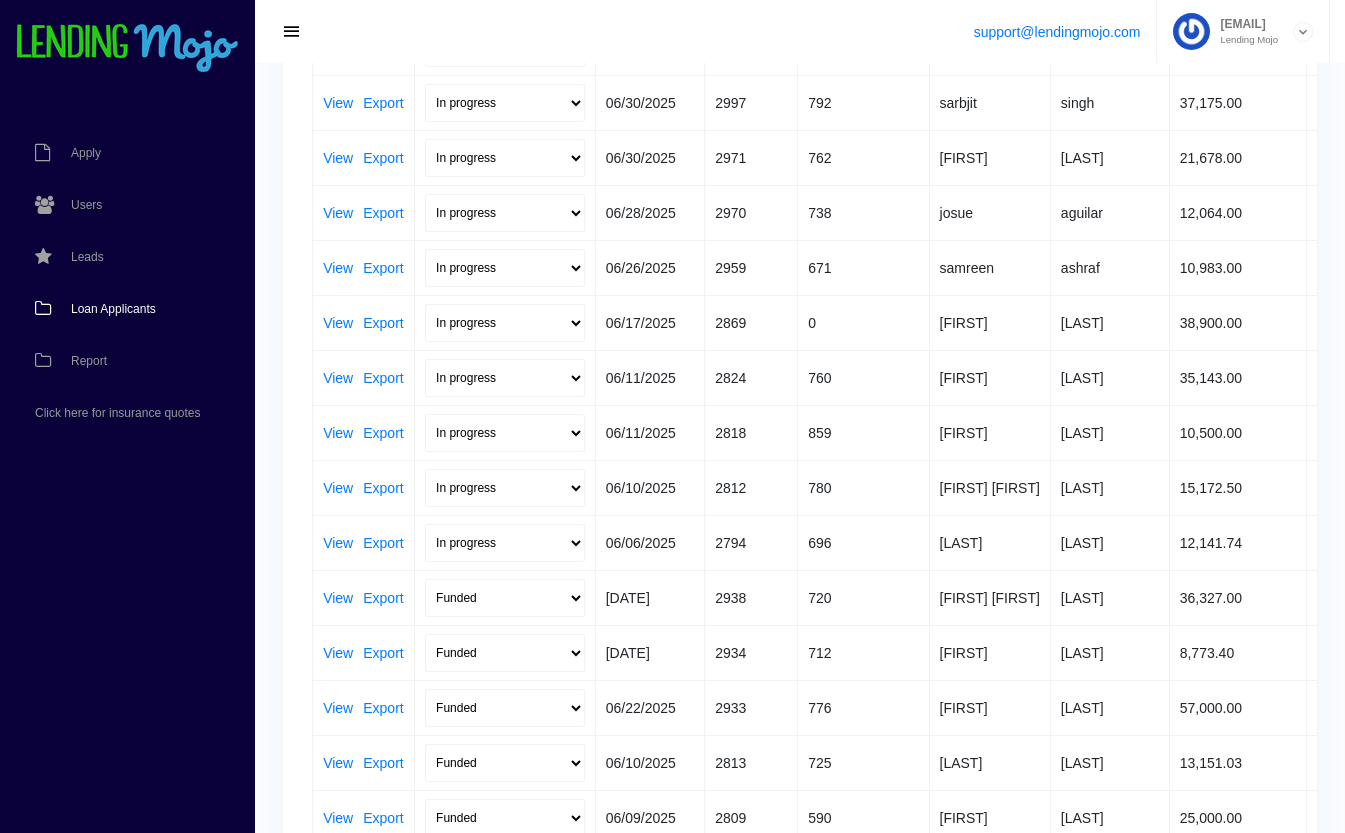 scroll, scrollTop: 596, scrollLeft: 0, axis: vertical 